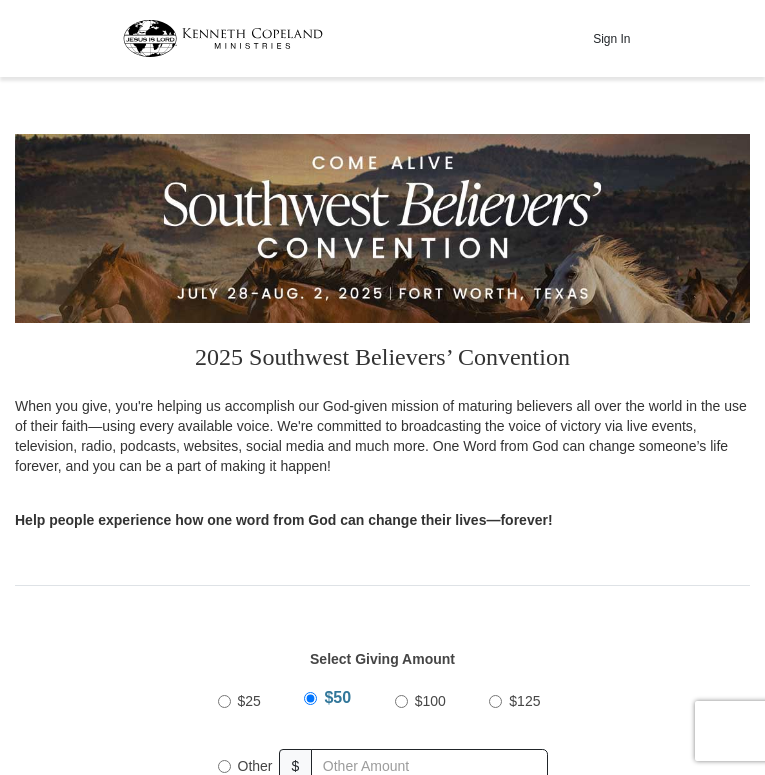 scroll, scrollTop: 0, scrollLeft: 0, axis: both 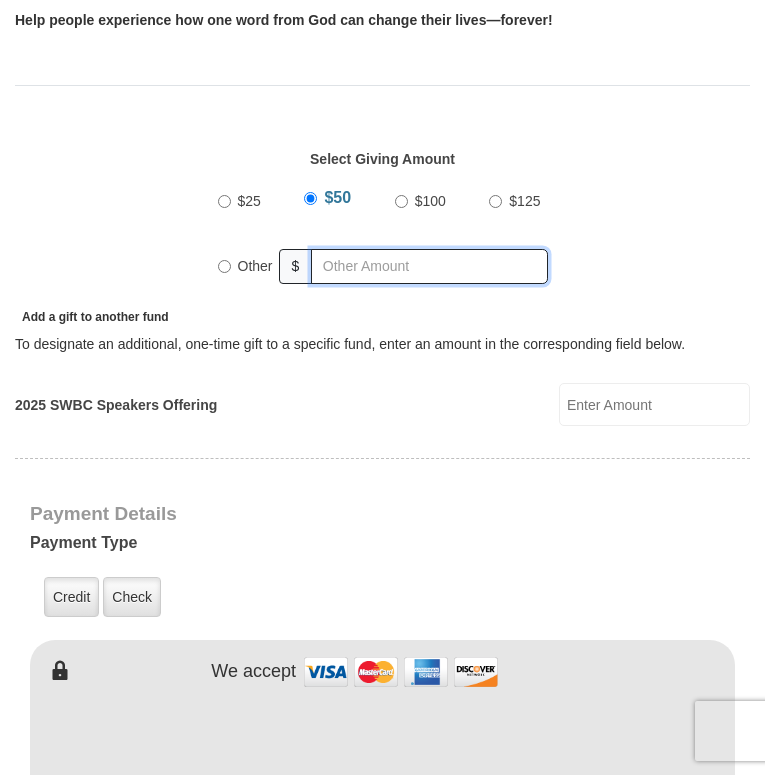 click at bounding box center [429, 266] 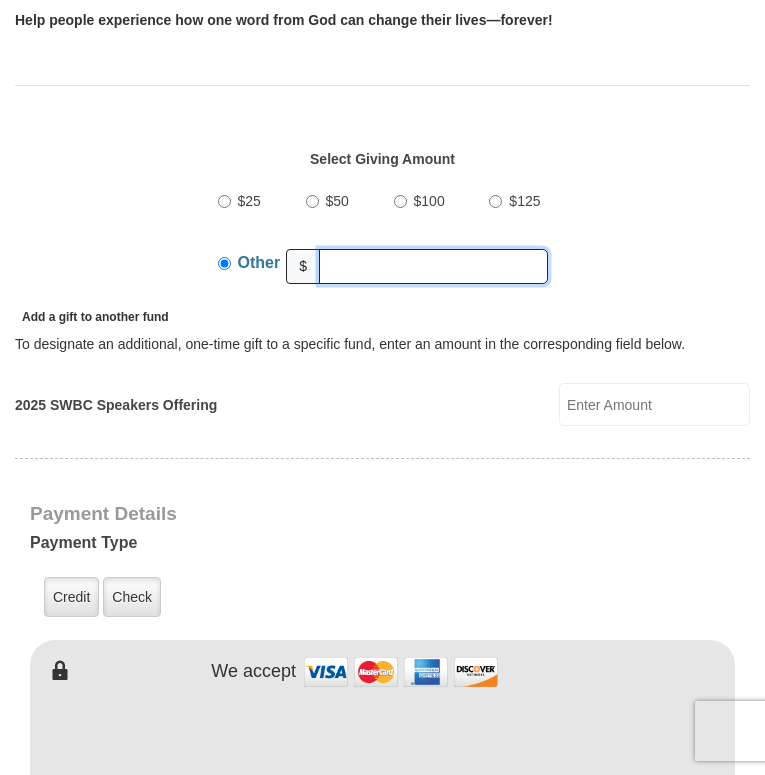 type 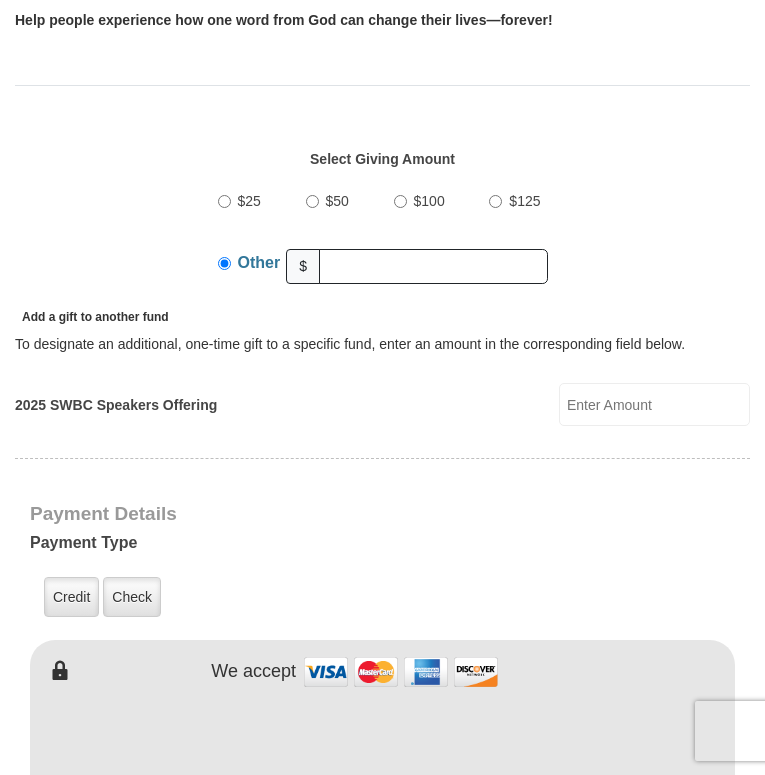 click on "$50" at bounding box center [312, 201] 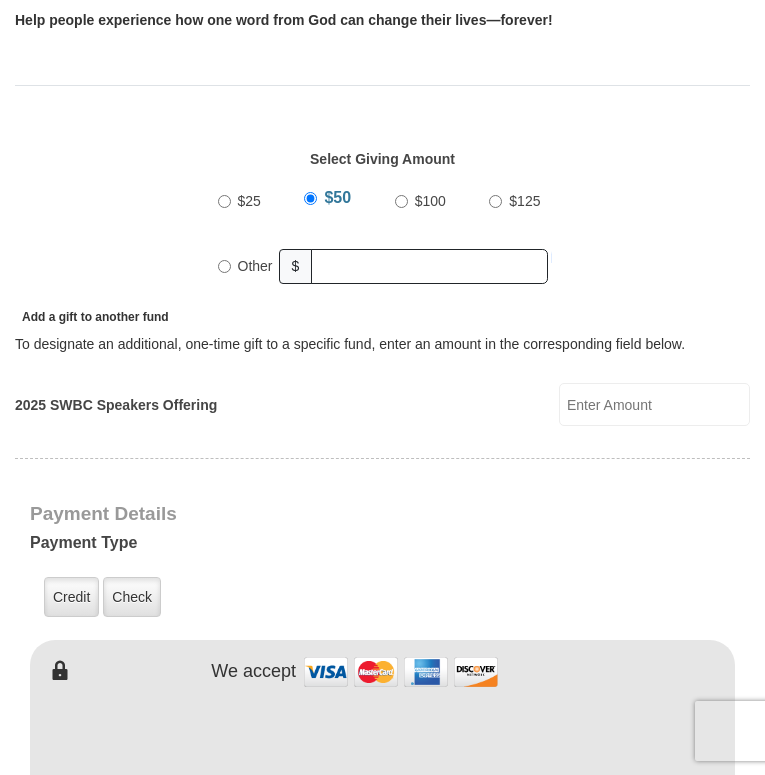 type 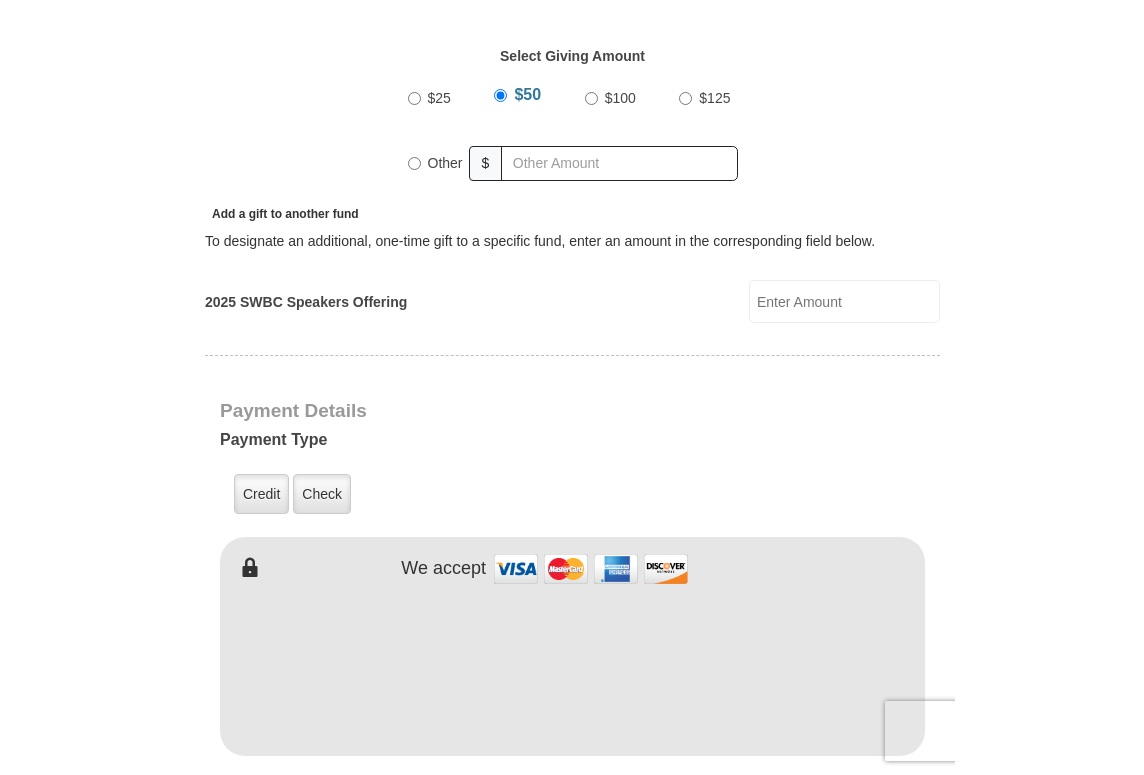 scroll, scrollTop: 500, scrollLeft: 0, axis: vertical 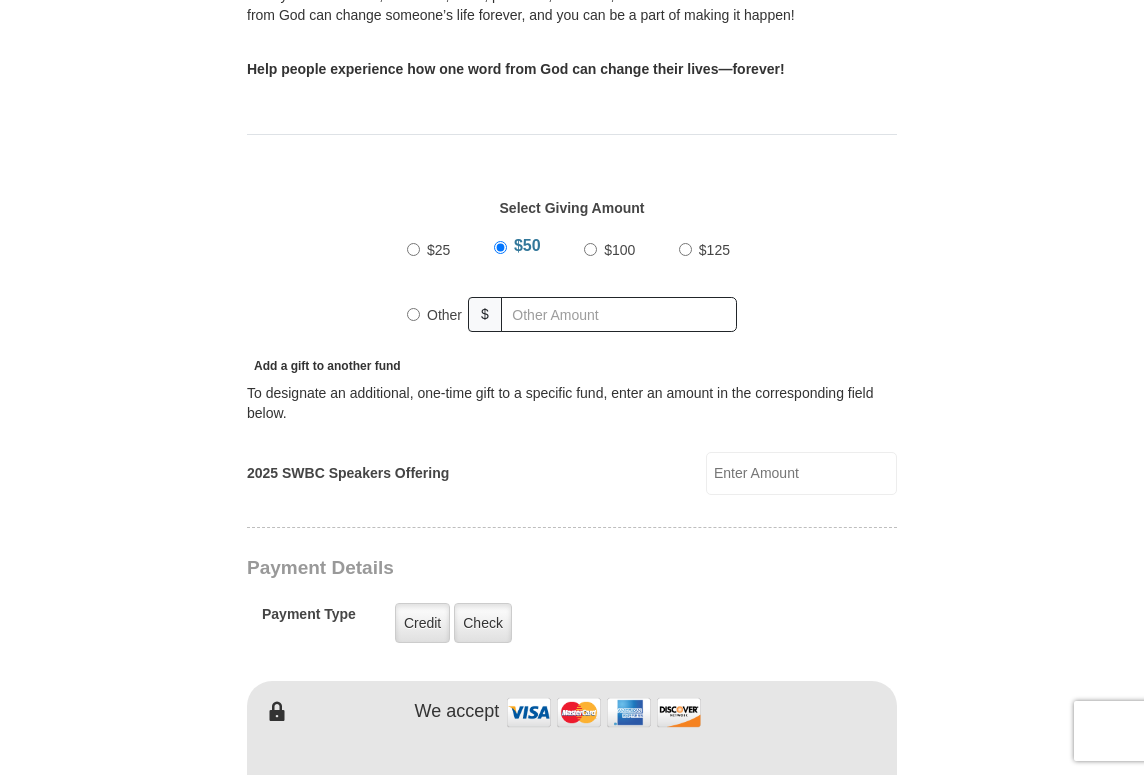 click on "Other" at bounding box center (413, 314) 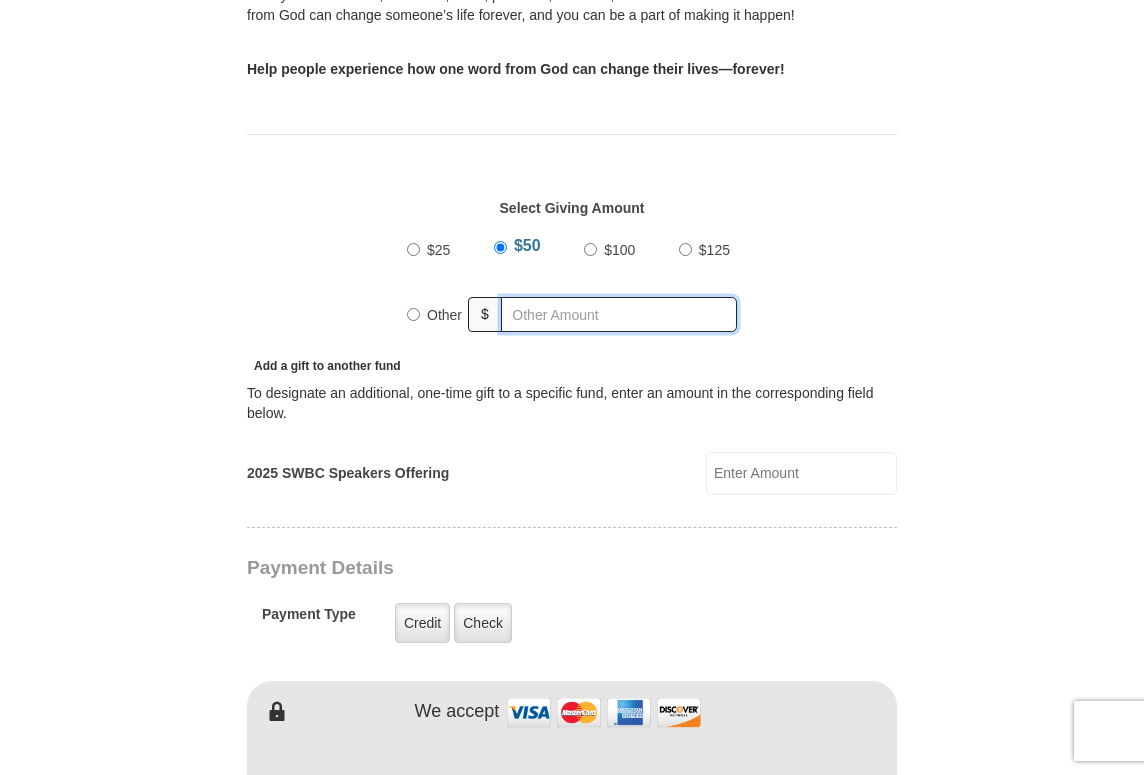 radio on "true" 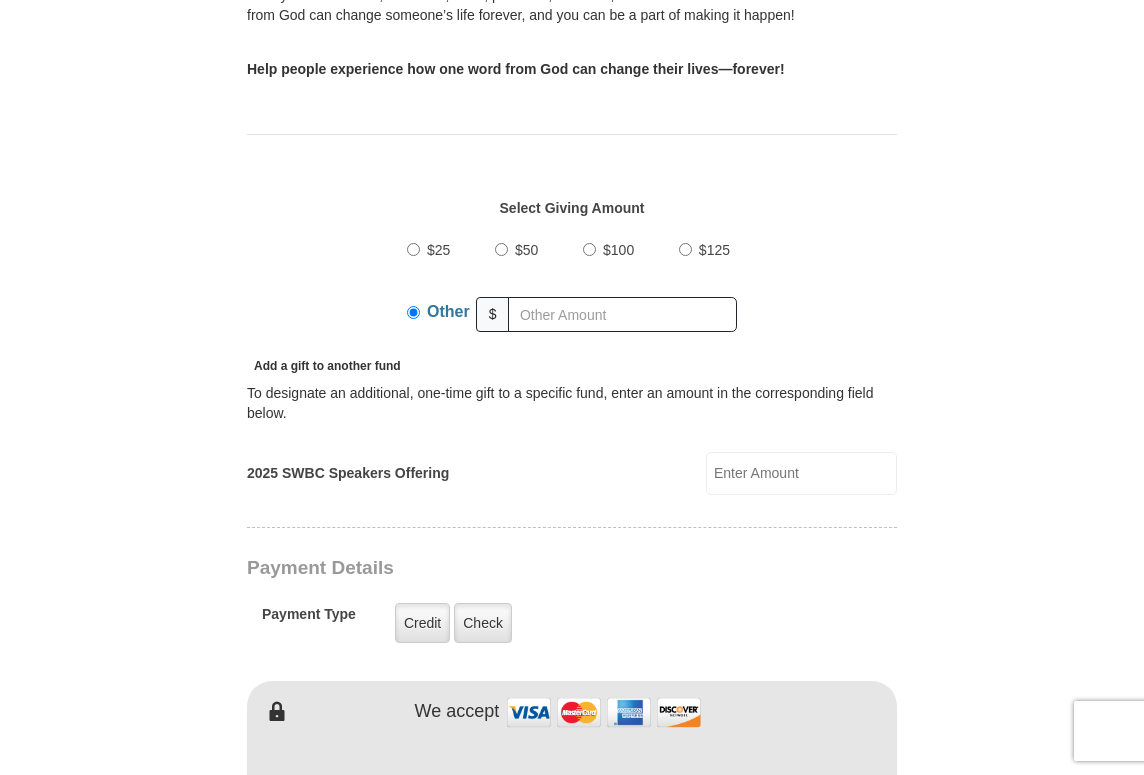 click on "Select Giving Amount
Amount must be a valid number
The total gift cannot be less than $1.00
$25
$50
$100
$" at bounding box center (572, 266) 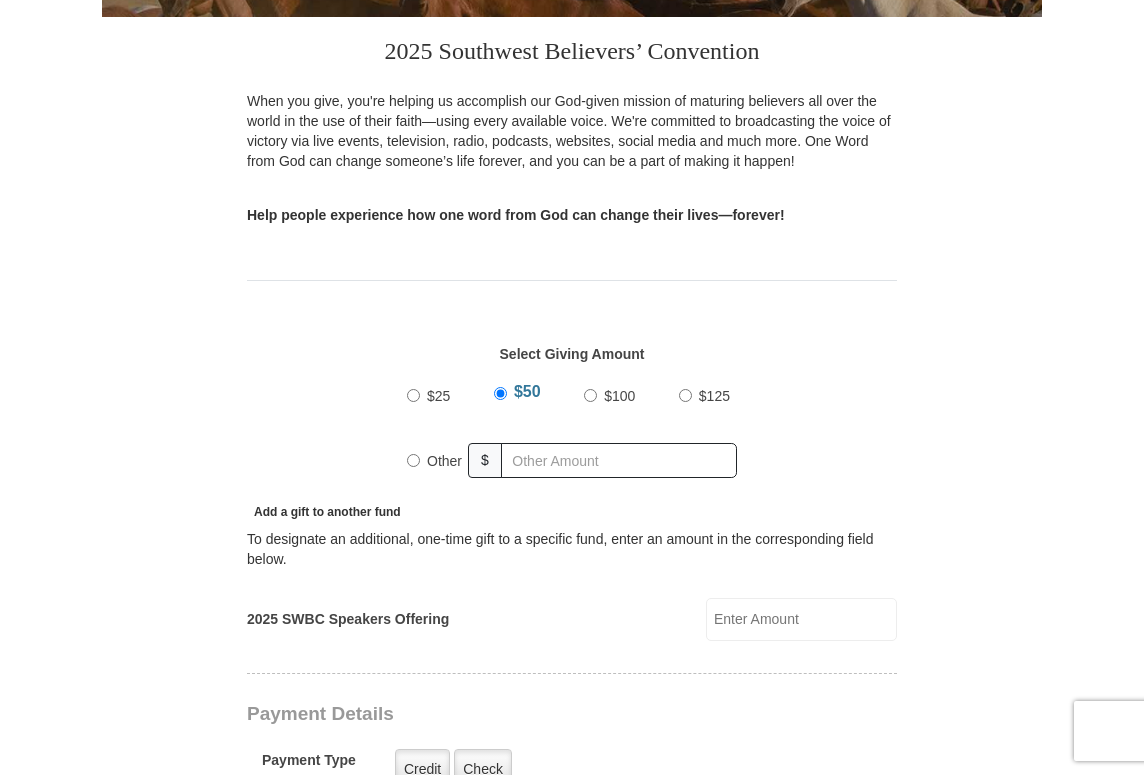 scroll, scrollTop: 500, scrollLeft: 0, axis: vertical 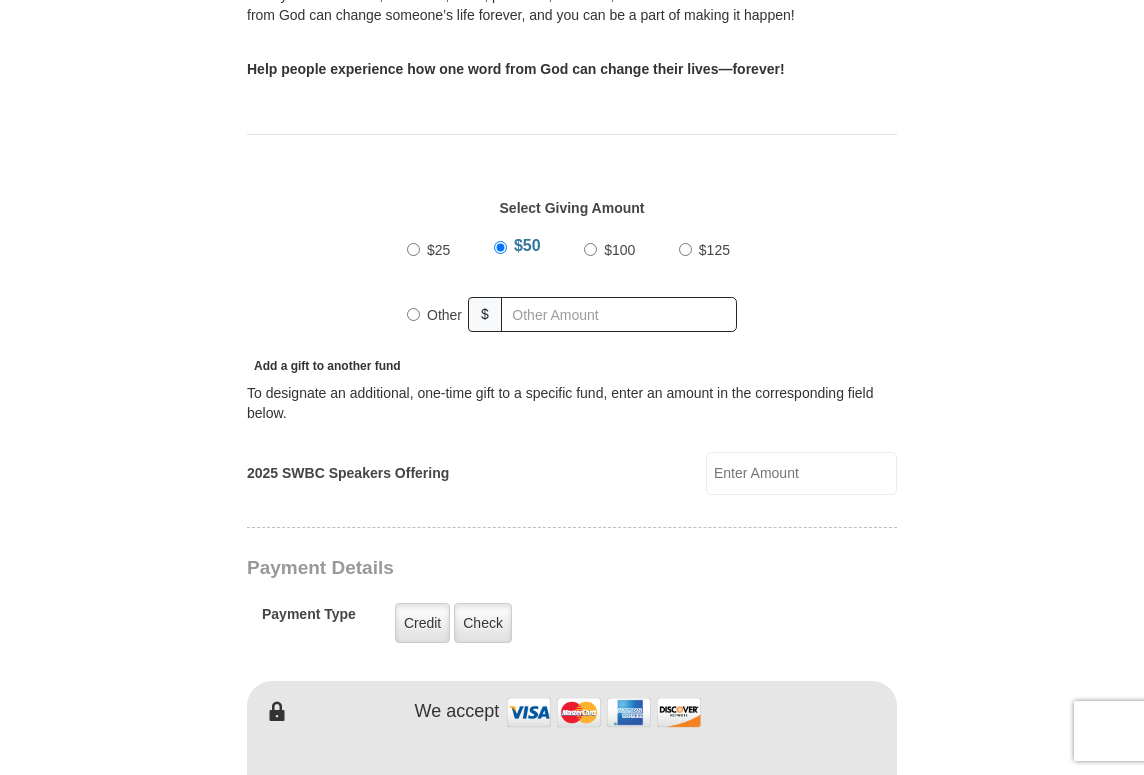 click on "Payment Details" at bounding box center (502, 568) 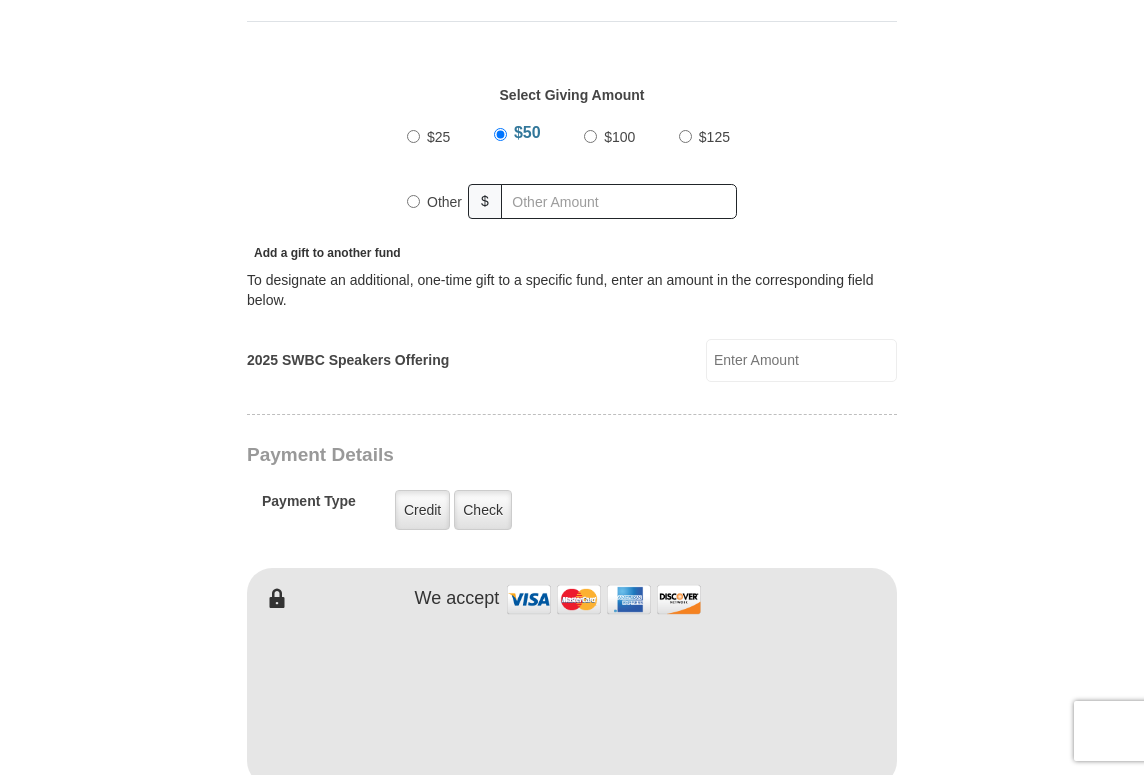 scroll, scrollTop: 800, scrollLeft: 0, axis: vertical 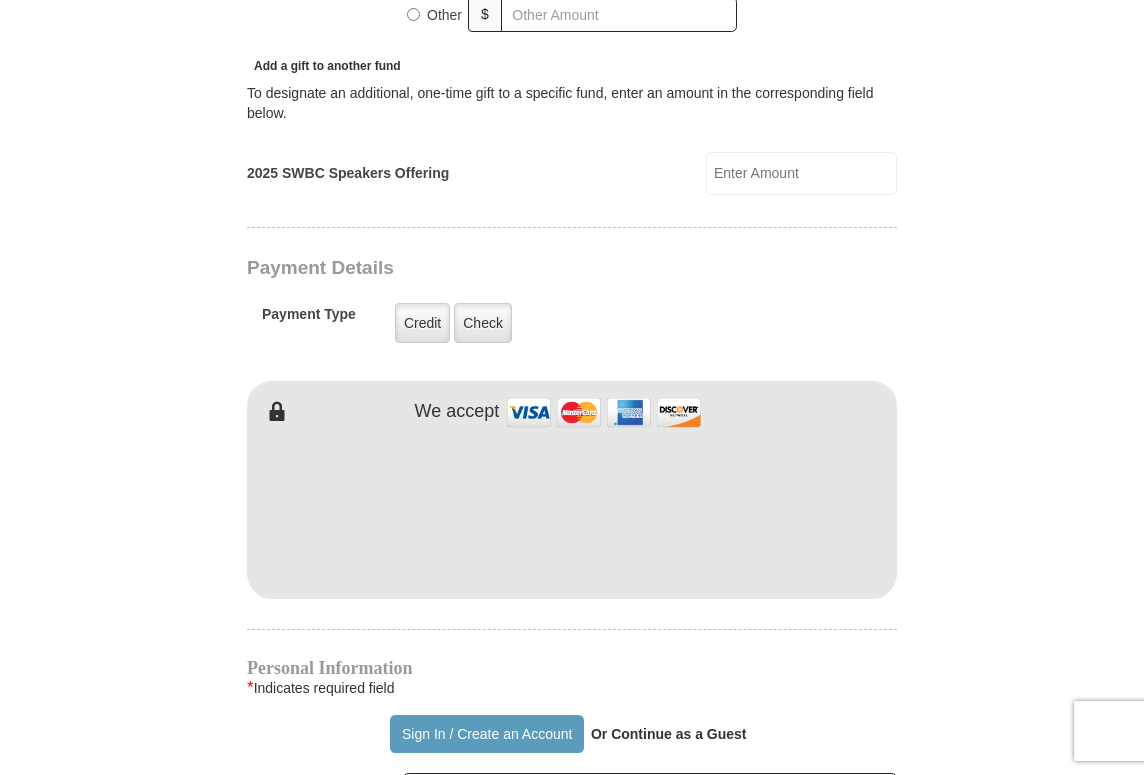 click on "2025 Southwest Believers’ Convention
When you give, you're helping us accomplish our God-given mission of maturing believers all over the world in the use of their faith—using every available voice. We're committed to broadcasting the voice of victory via live events, television, radio, podcasts, websites, social media and much more. One Word from God can change someone’s life forever, and you can be a part of making it happen! Help people experience how one word from God can change their lives—forever!
Select Giving Amount
Amount must be a valid number
$25" at bounding box center (572, 444) 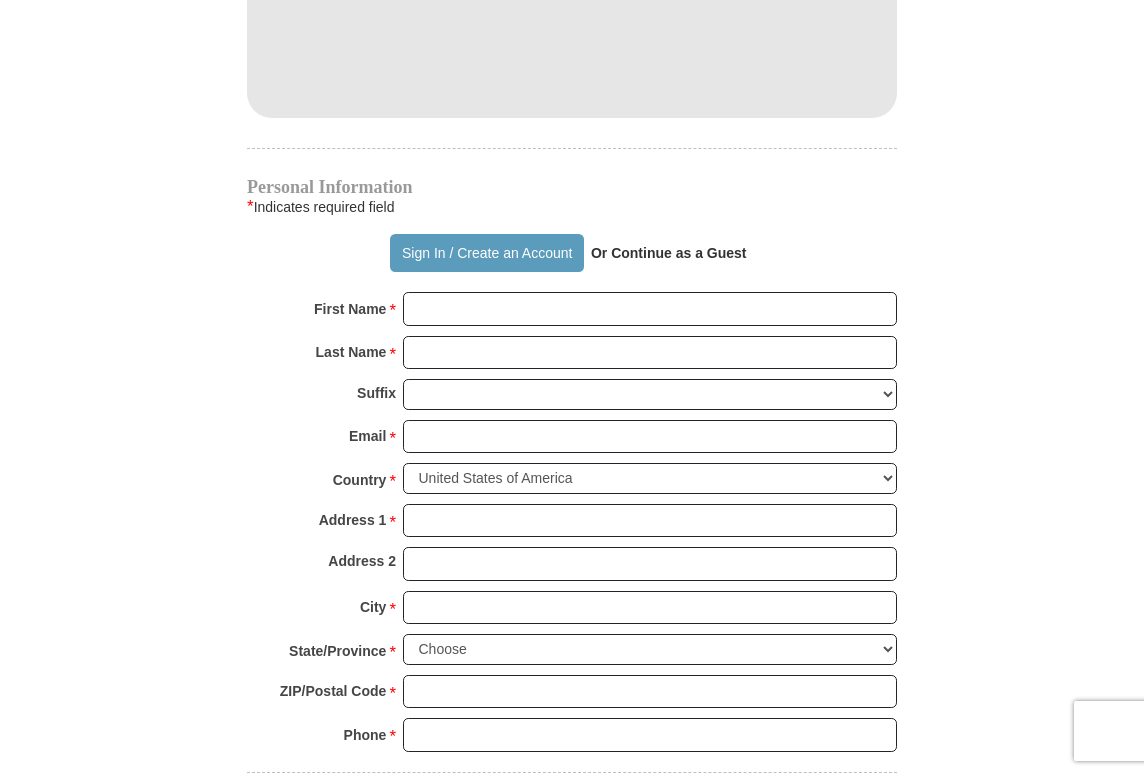 scroll, scrollTop: 1200, scrollLeft: 0, axis: vertical 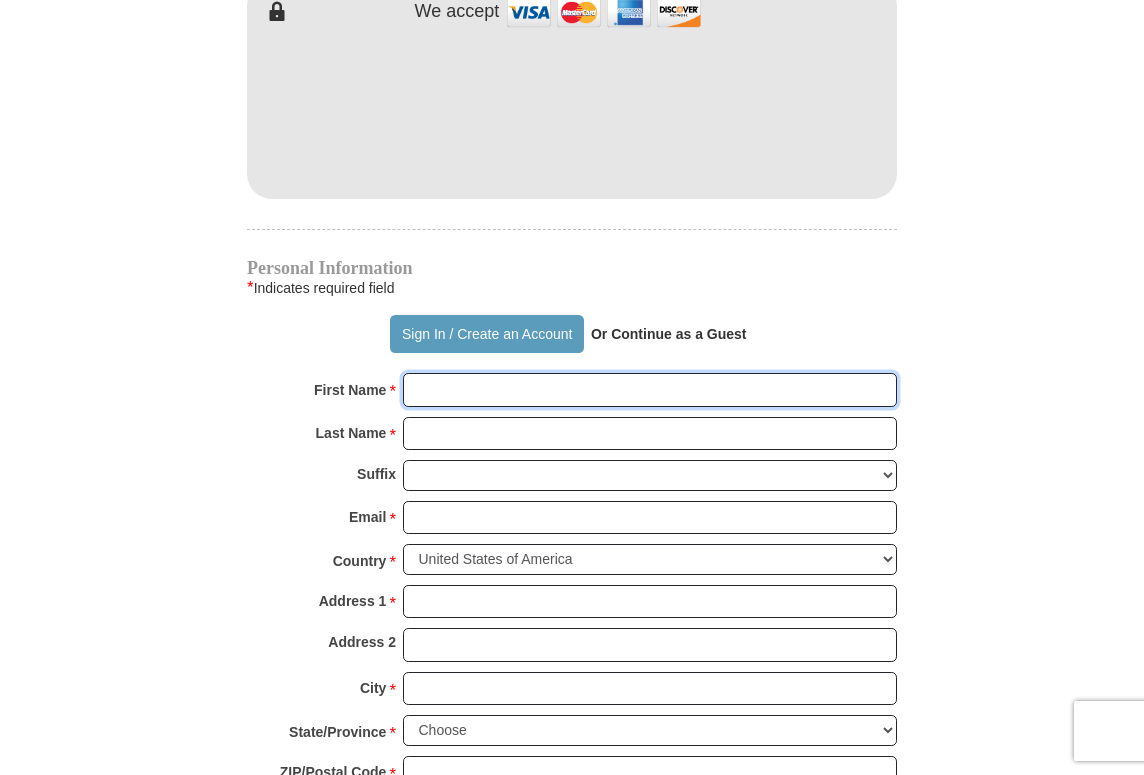 click on "First Name
*" at bounding box center (650, 390) 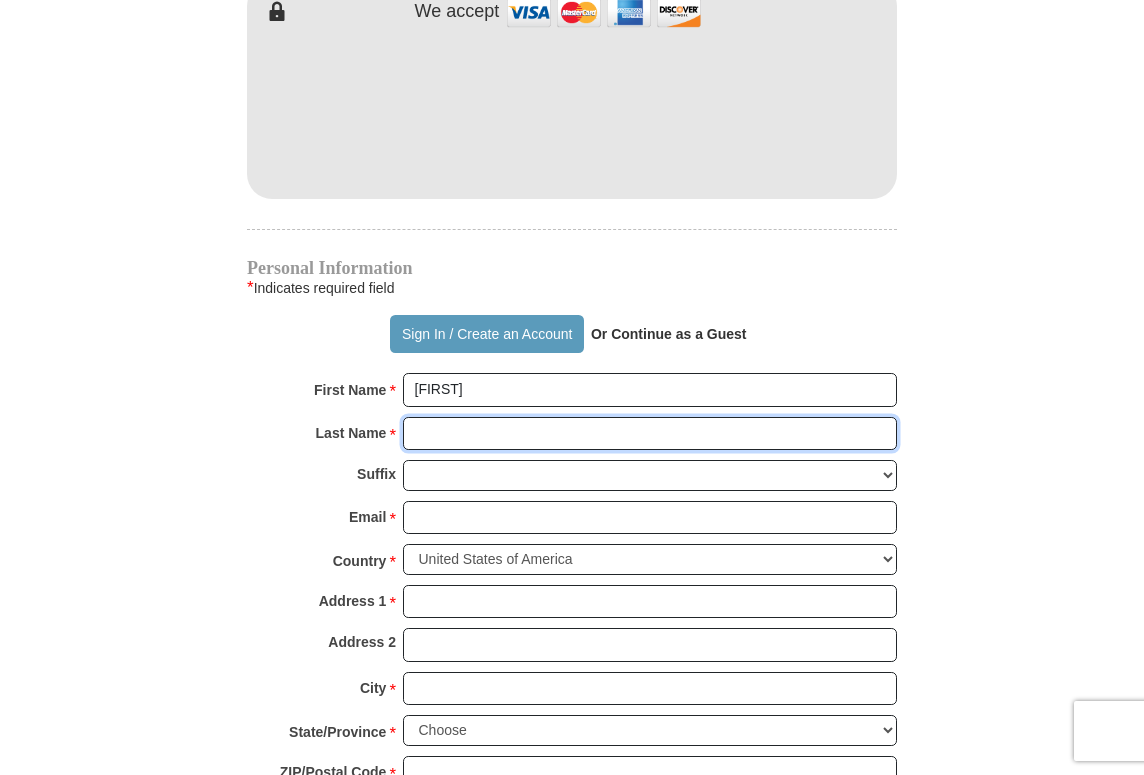 click on "Last Name
*" at bounding box center (650, 434) 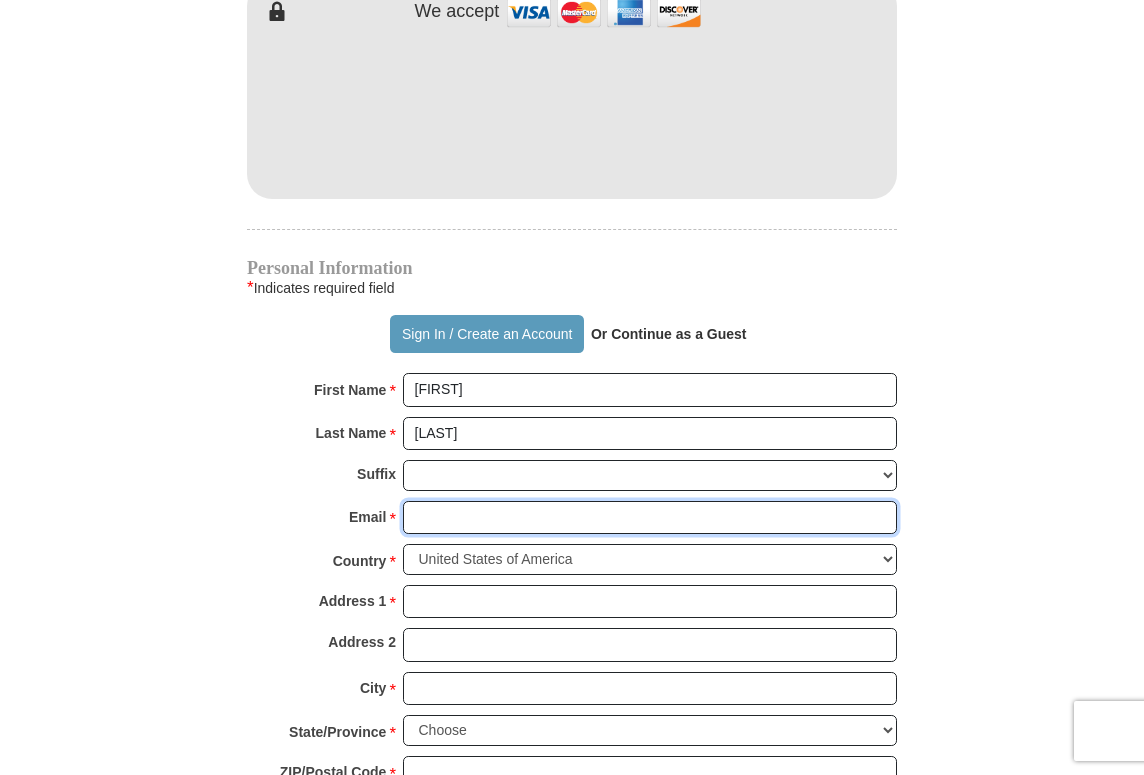 click on "Email
*" at bounding box center [650, 518] 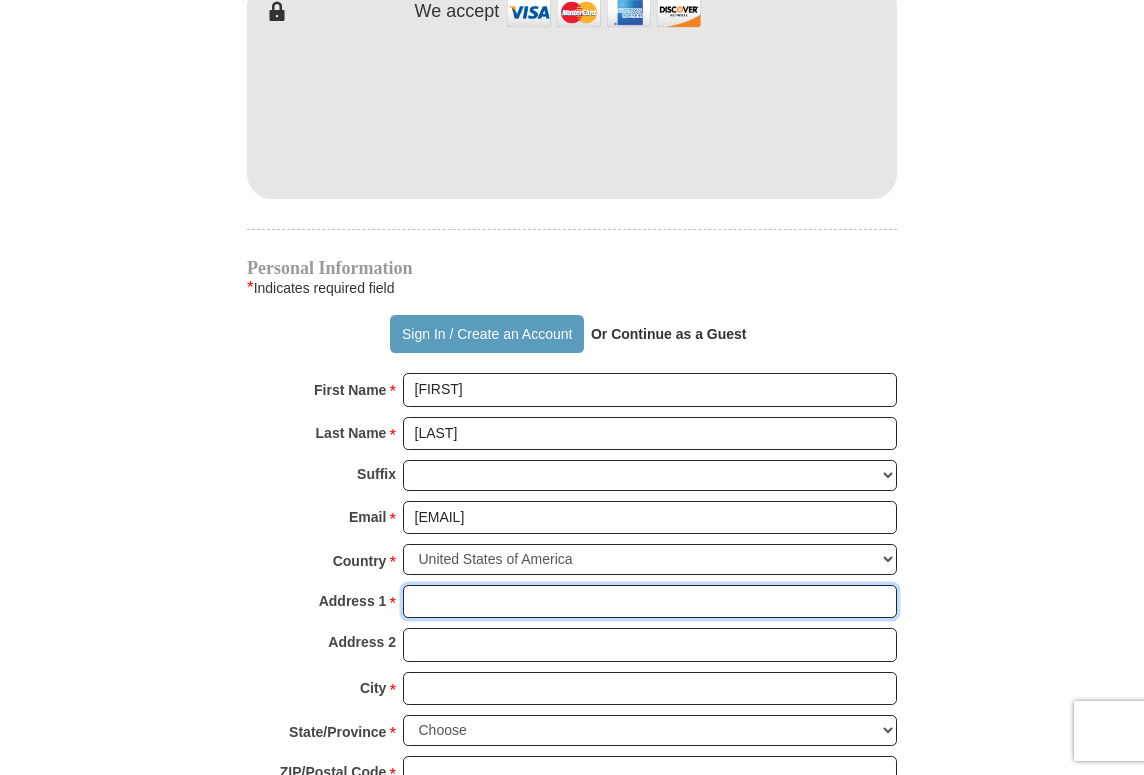 type on "[NUMBER] [STREET]" 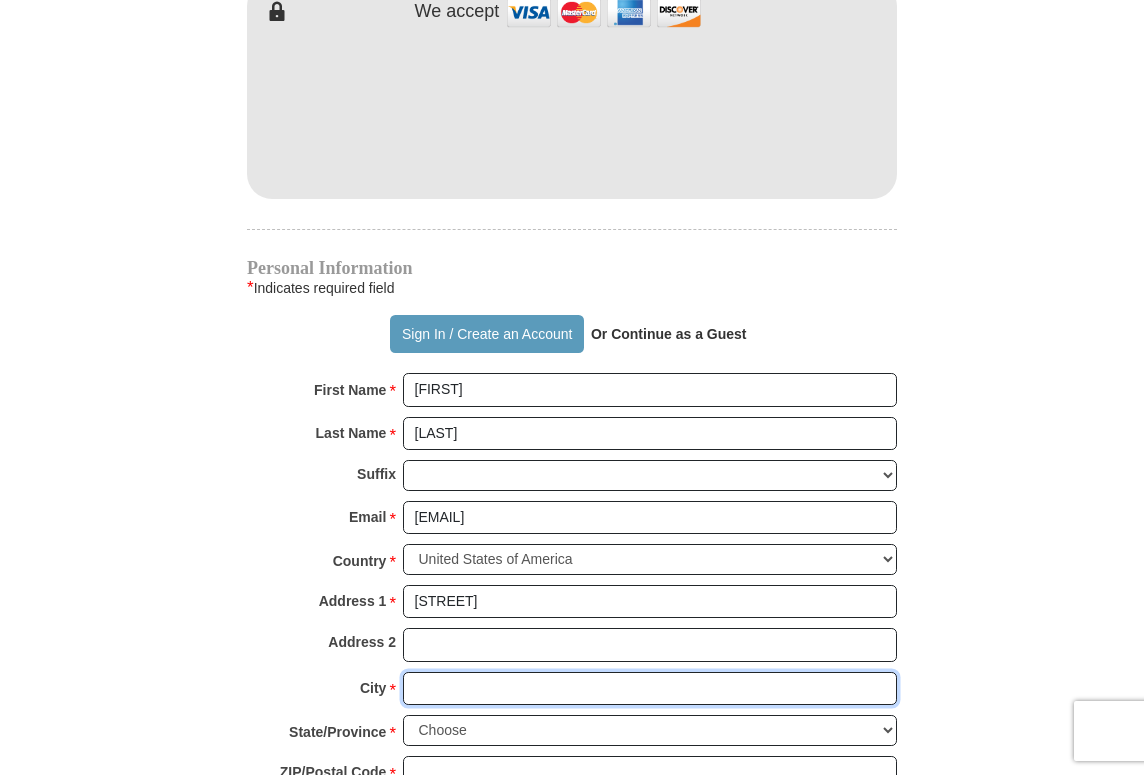 type on "spokane" 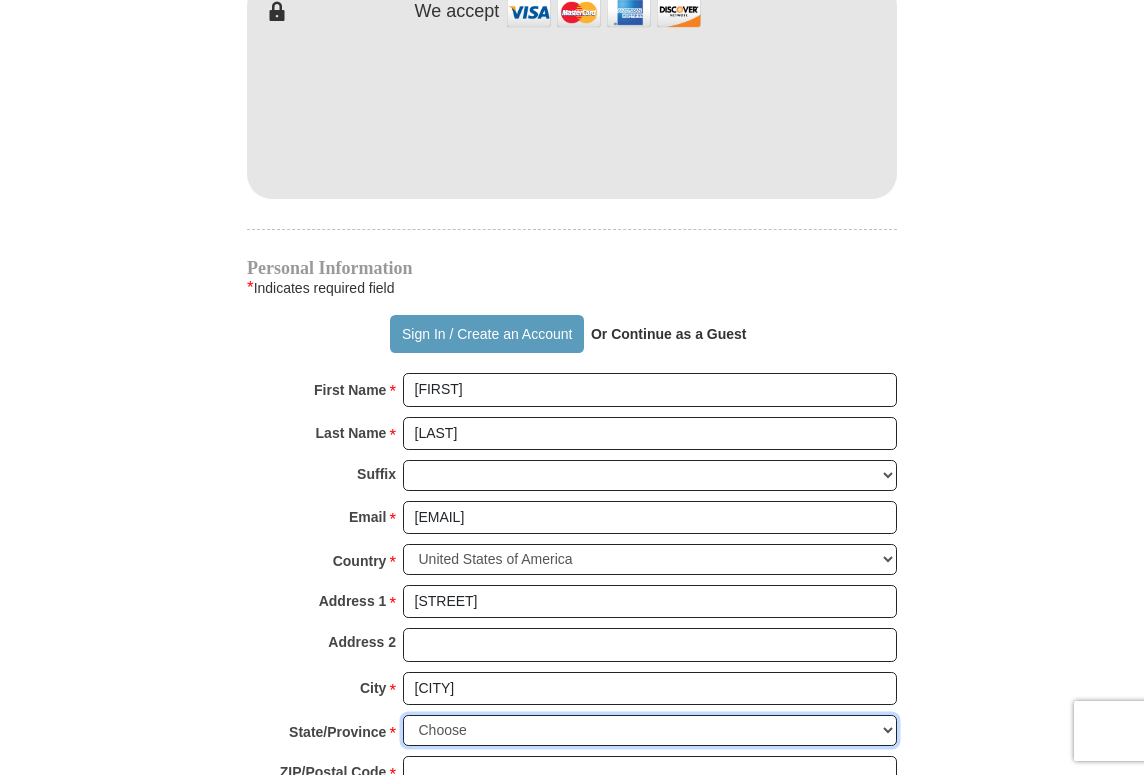 select on "[STATE]" 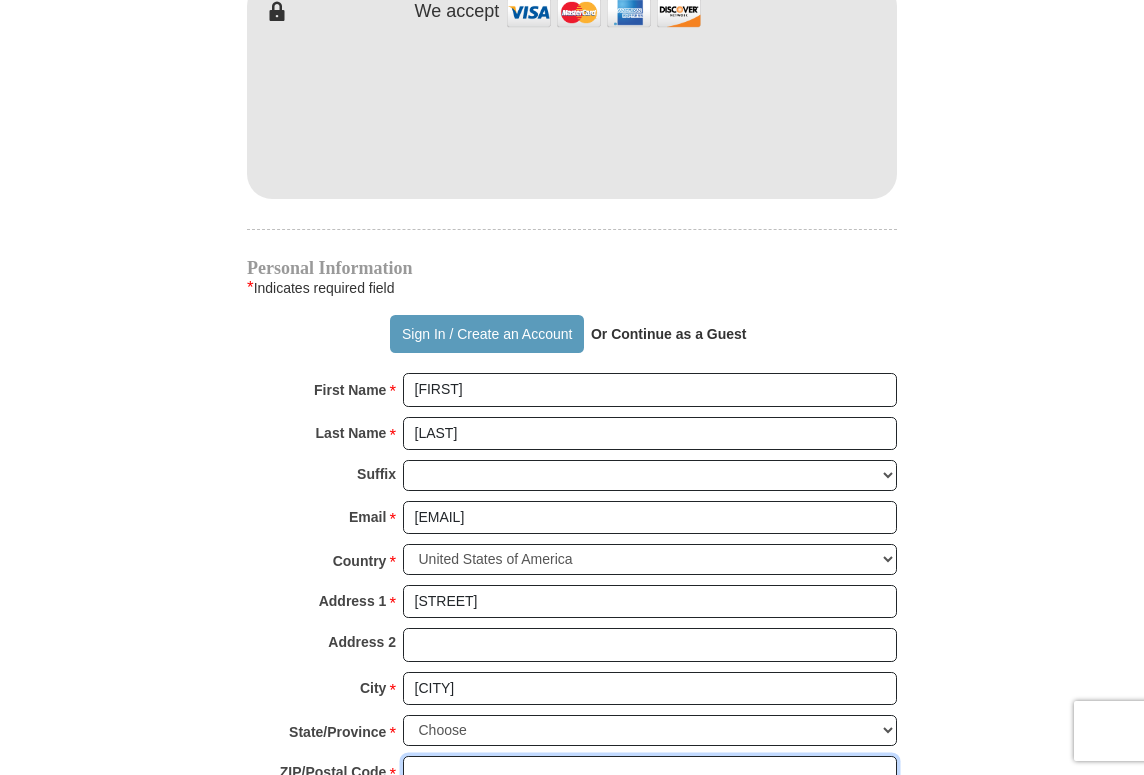 type on "99208" 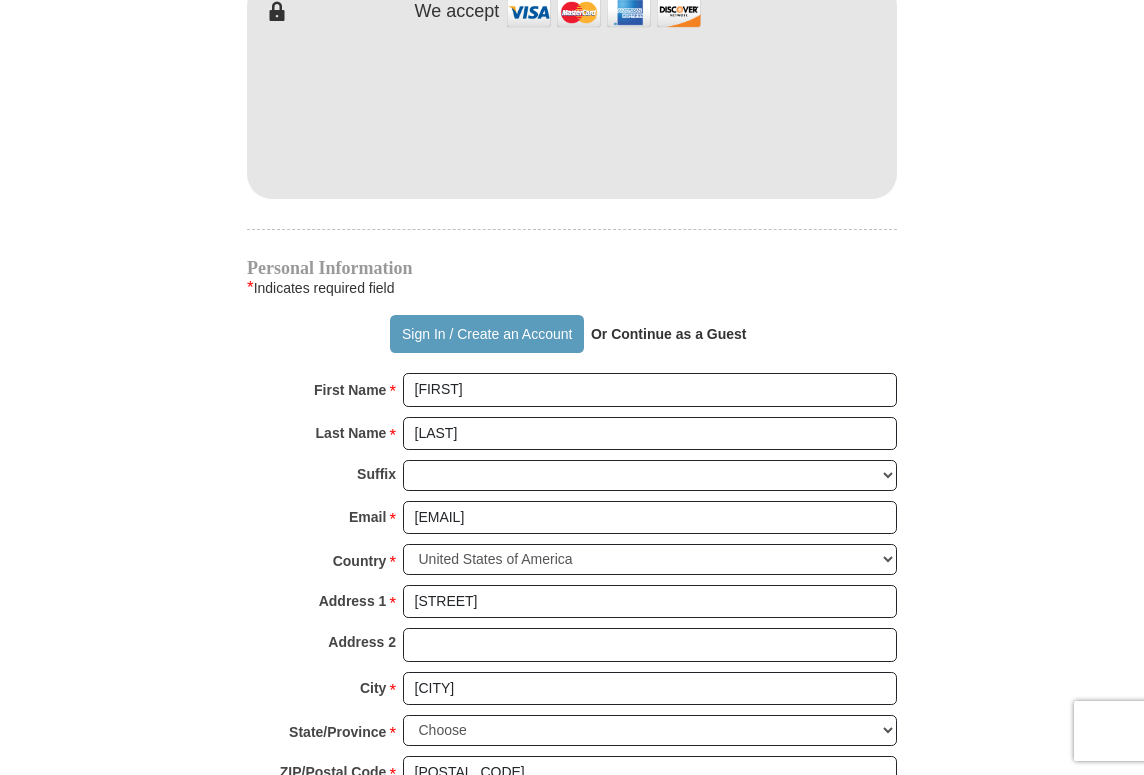 type on "5099796069" 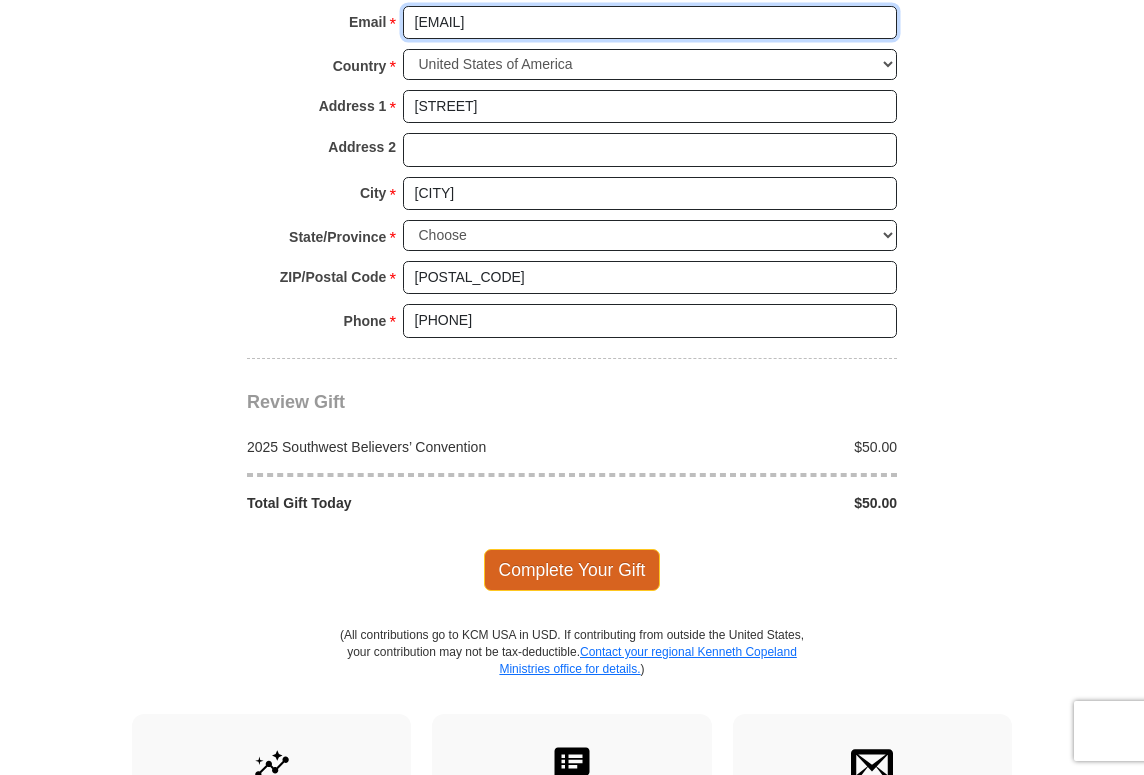 scroll, scrollTop: 1700, scrollLeft: 0, axis: vertical 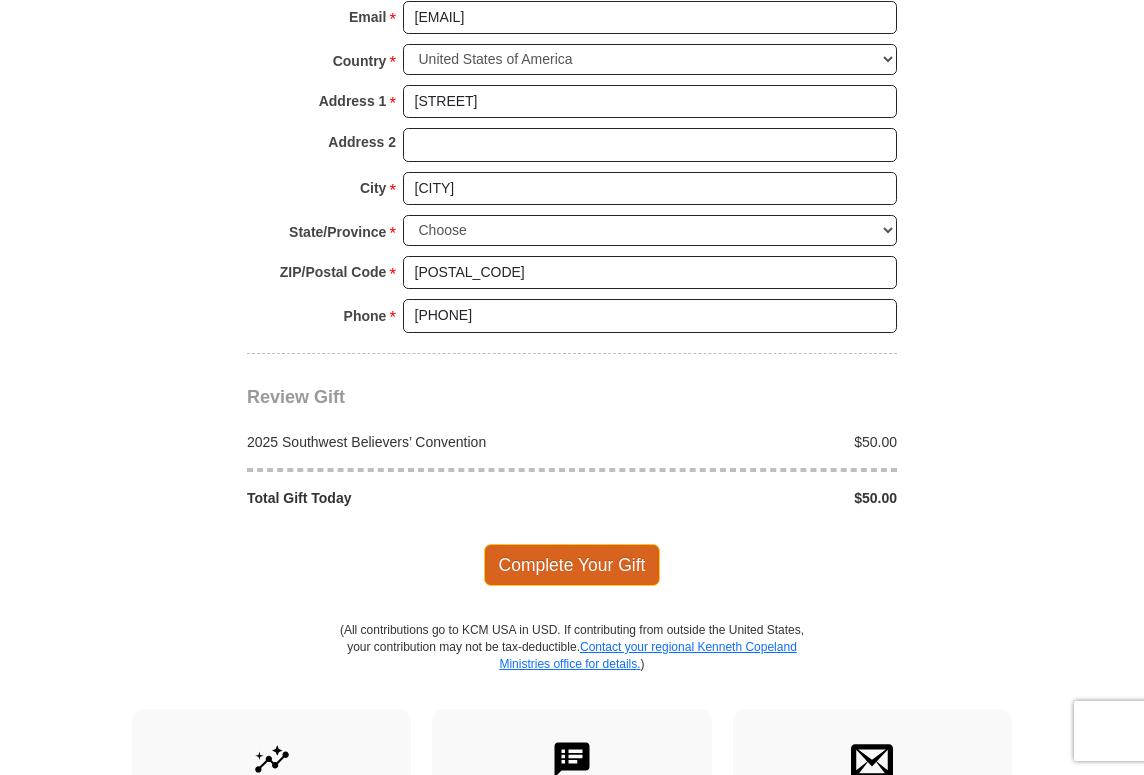 click on "Complete Your Gift" at bounding box center [572, 565] 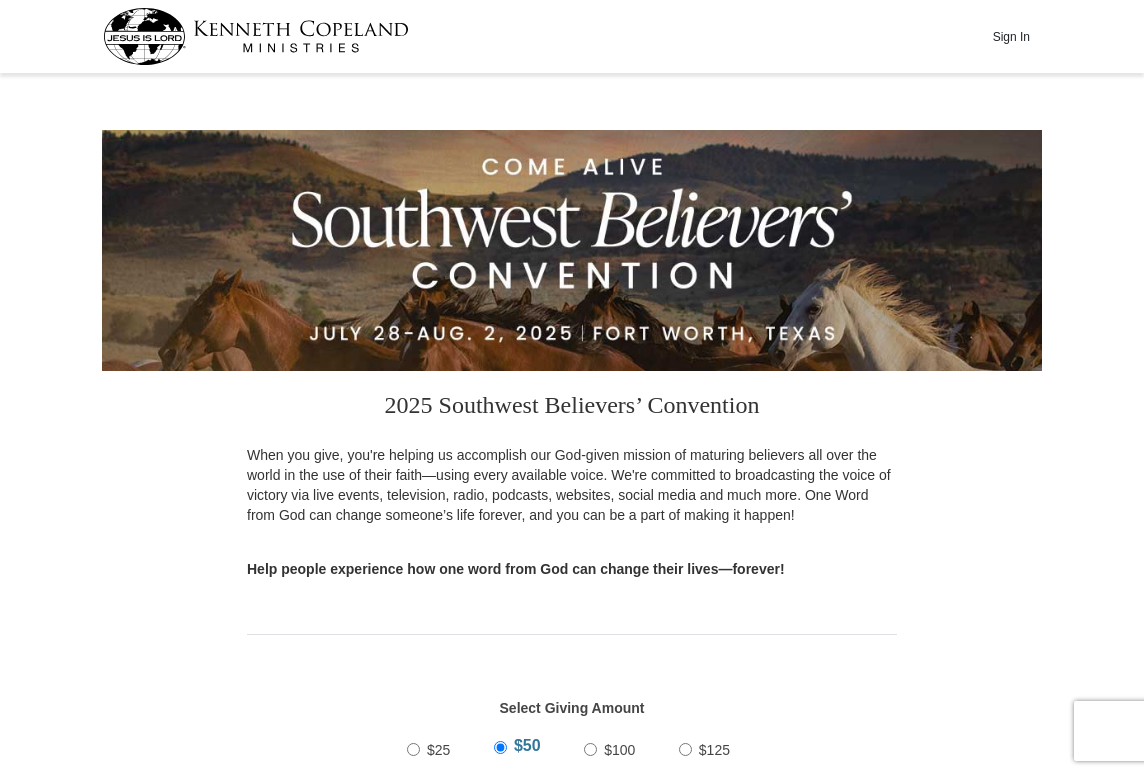 click on "Sign In / Create an Account" at bounding box center (486, 1534) 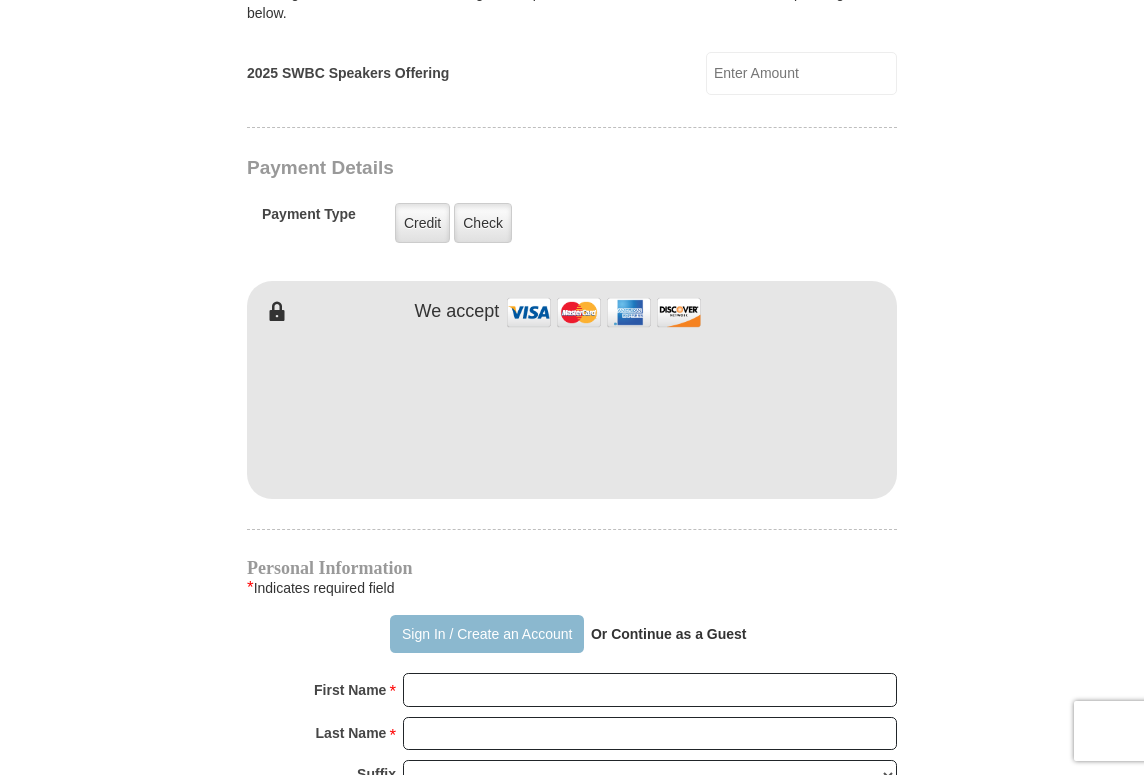 scroll, scrollTop: 900, scrollLeft: 0, axis: vertical 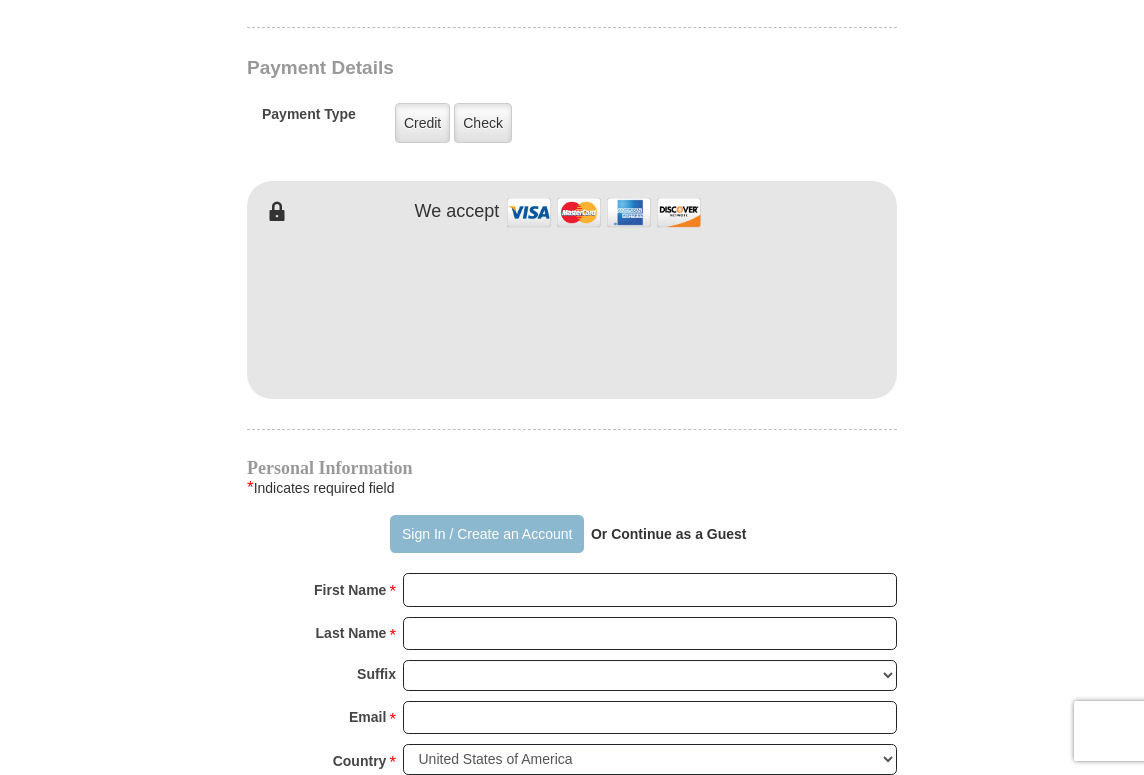 click on "Sign In / Create an Account" at bounding box center (486, 534) 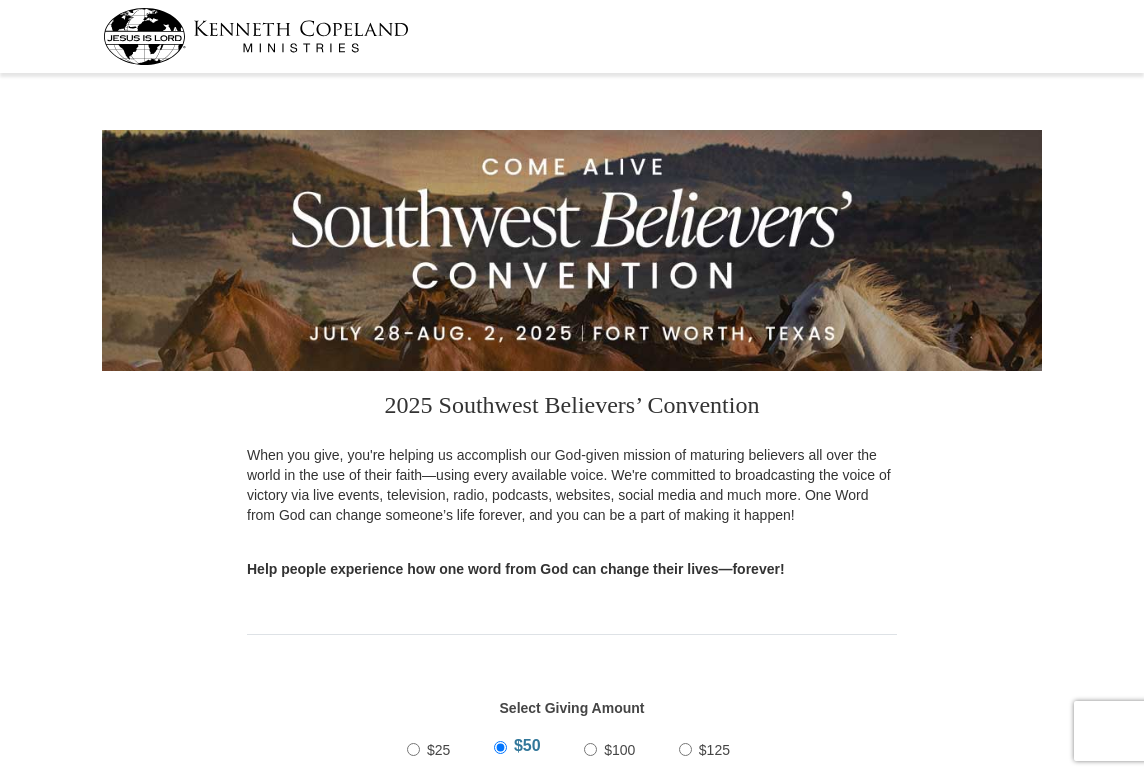 scroll, scrollTop: 0, scrollLeft: 0, axis: both 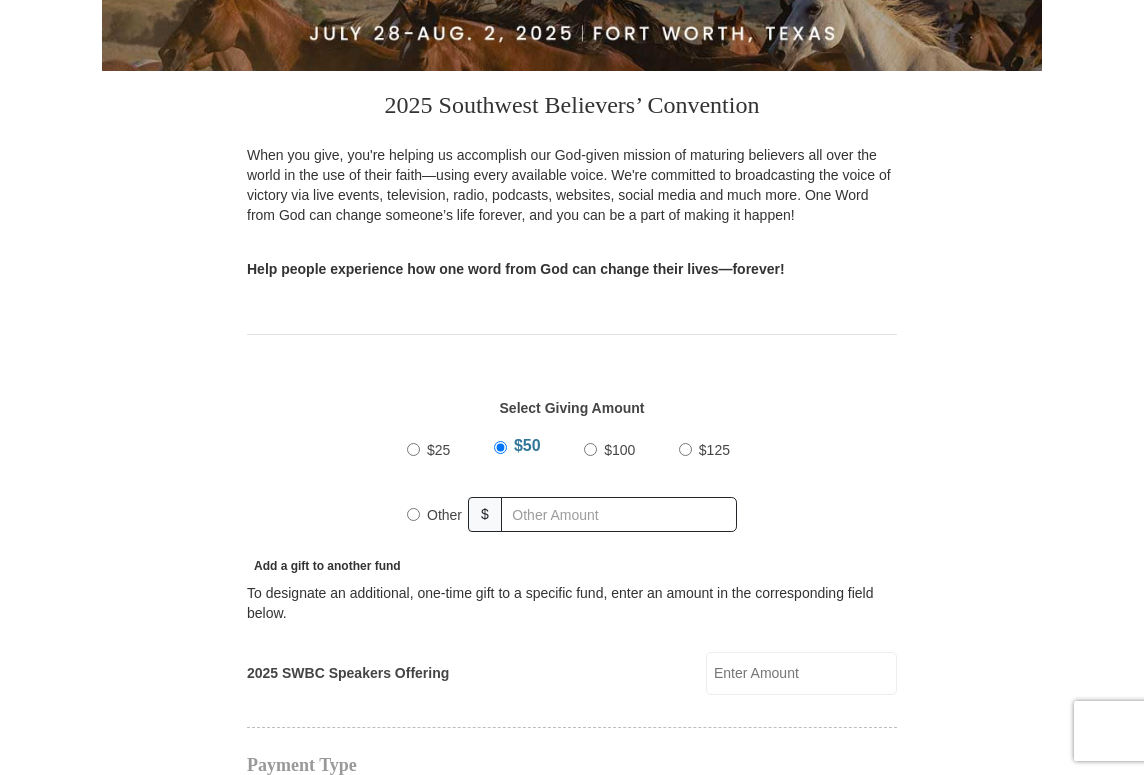 click on "$50" at bounding box center (500, 447) 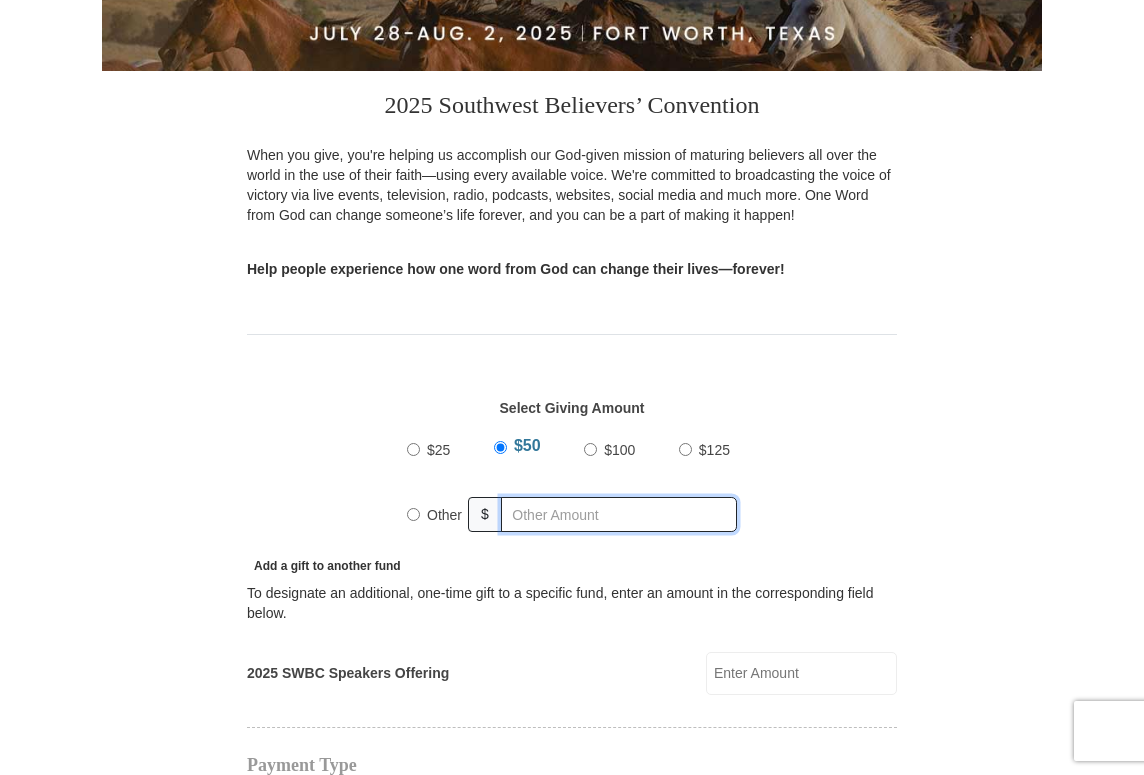 radio on "true" 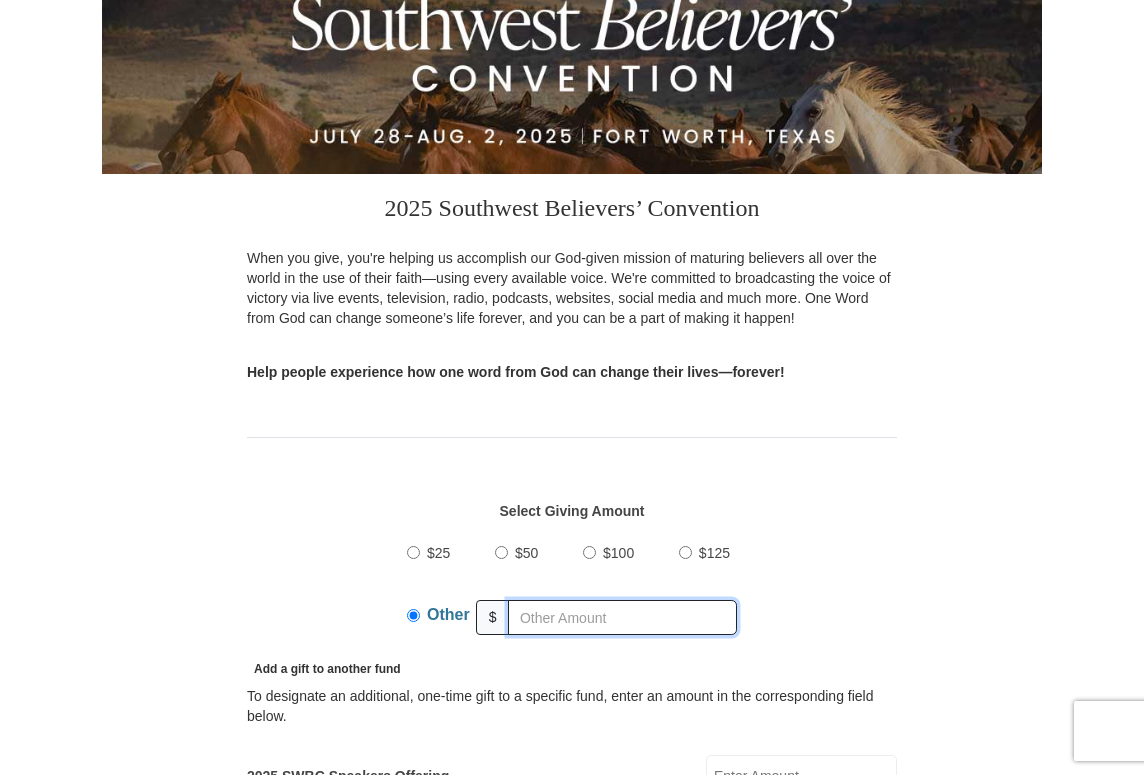 scroll, scrollTop: 0, scrollLeft: 0, axis: both 